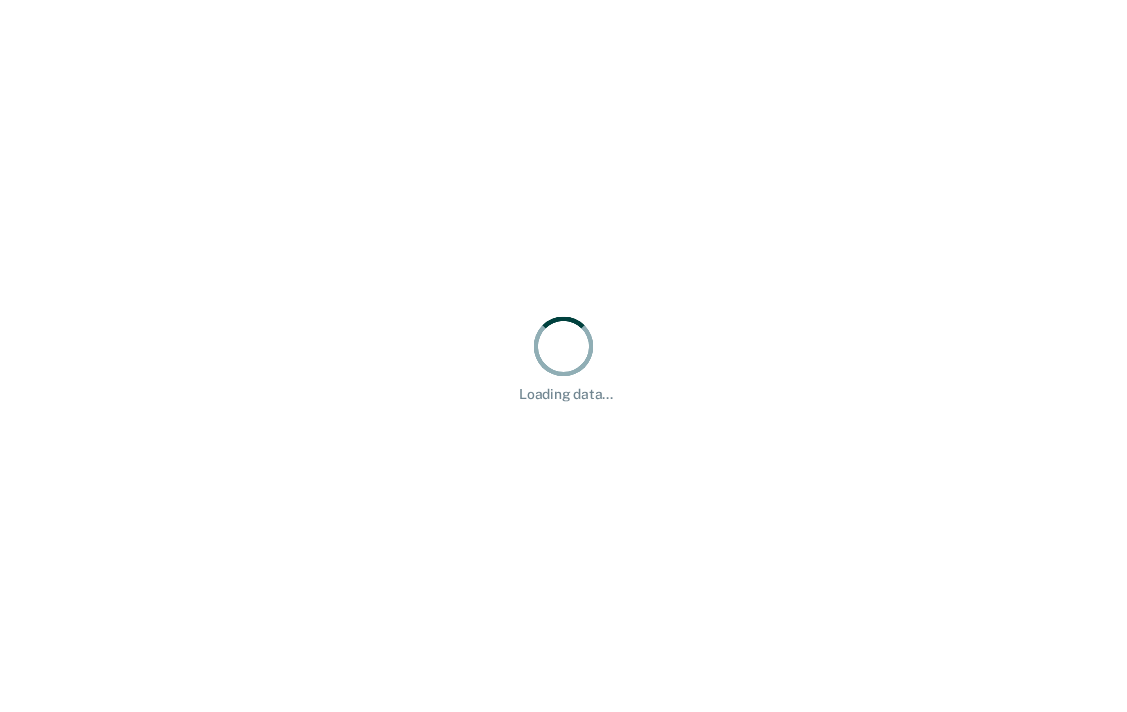 scroll, scrollTop: 0, scrollLeft: 0, axis: both 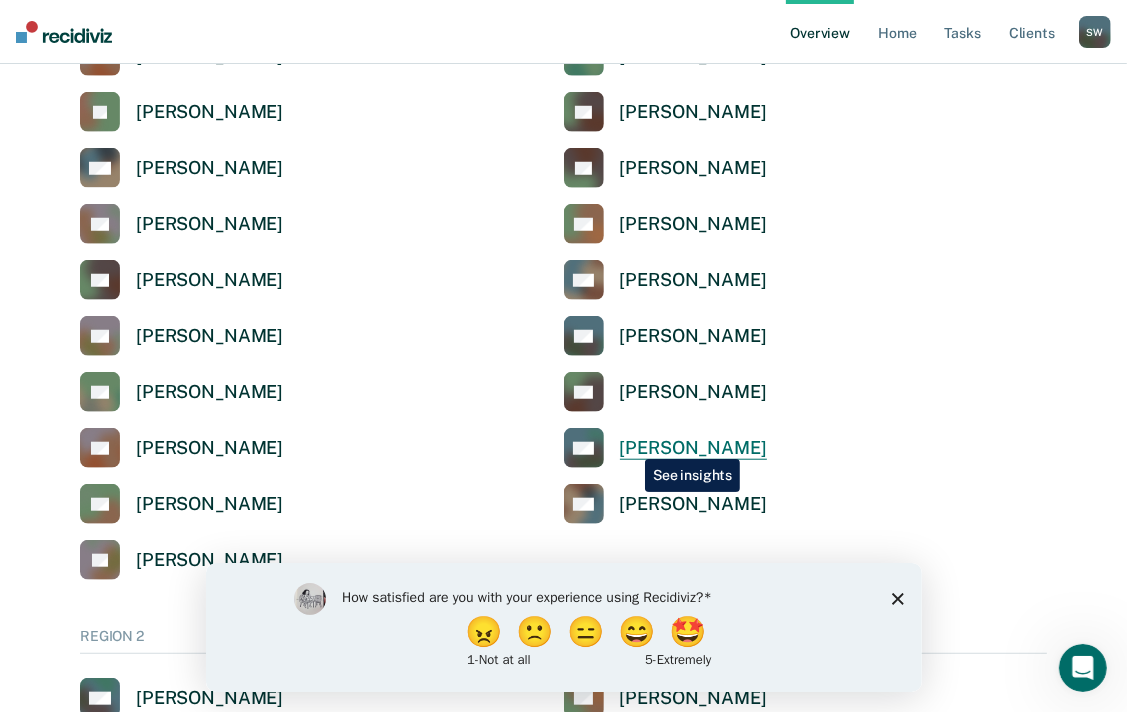 click on "[PERSON_NAME]" at bounding box center (693, 448) 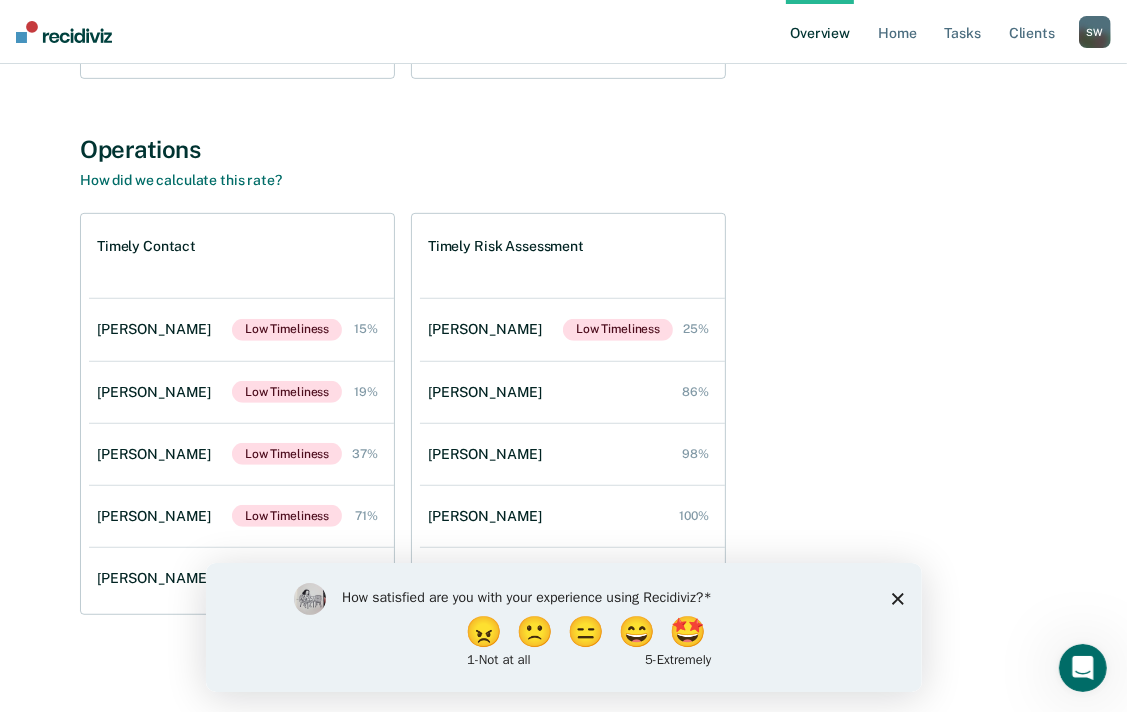 scroll, scrollTop: 657, scrollLeft: 0, axis: vertical 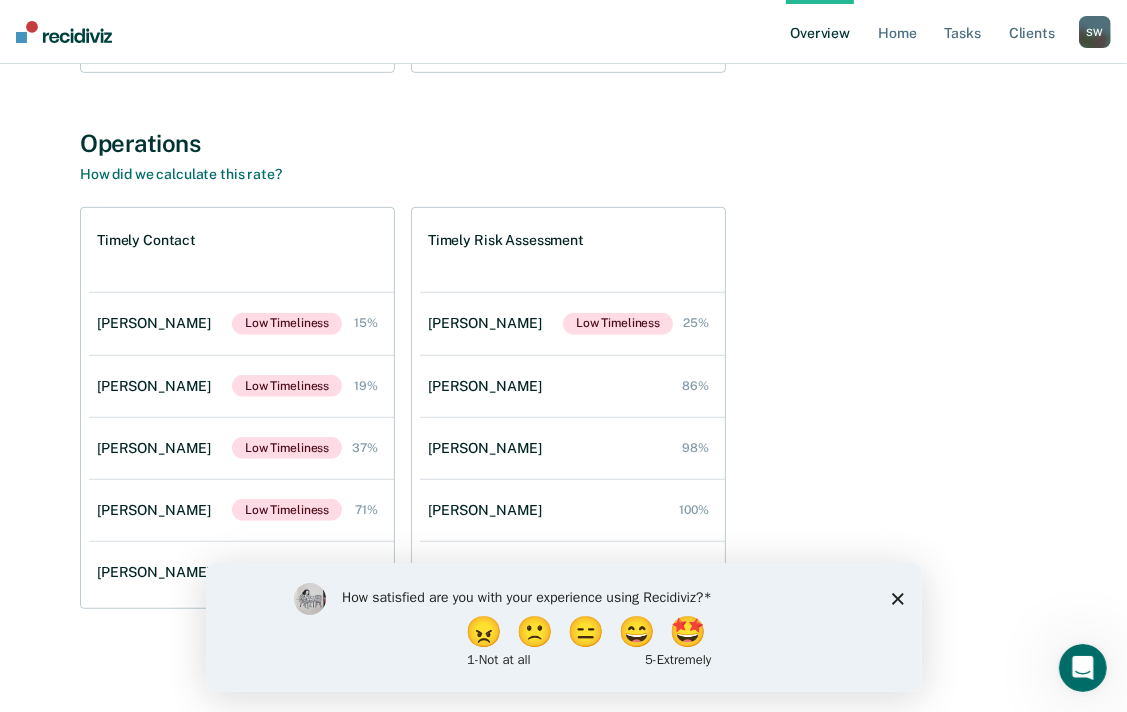 click 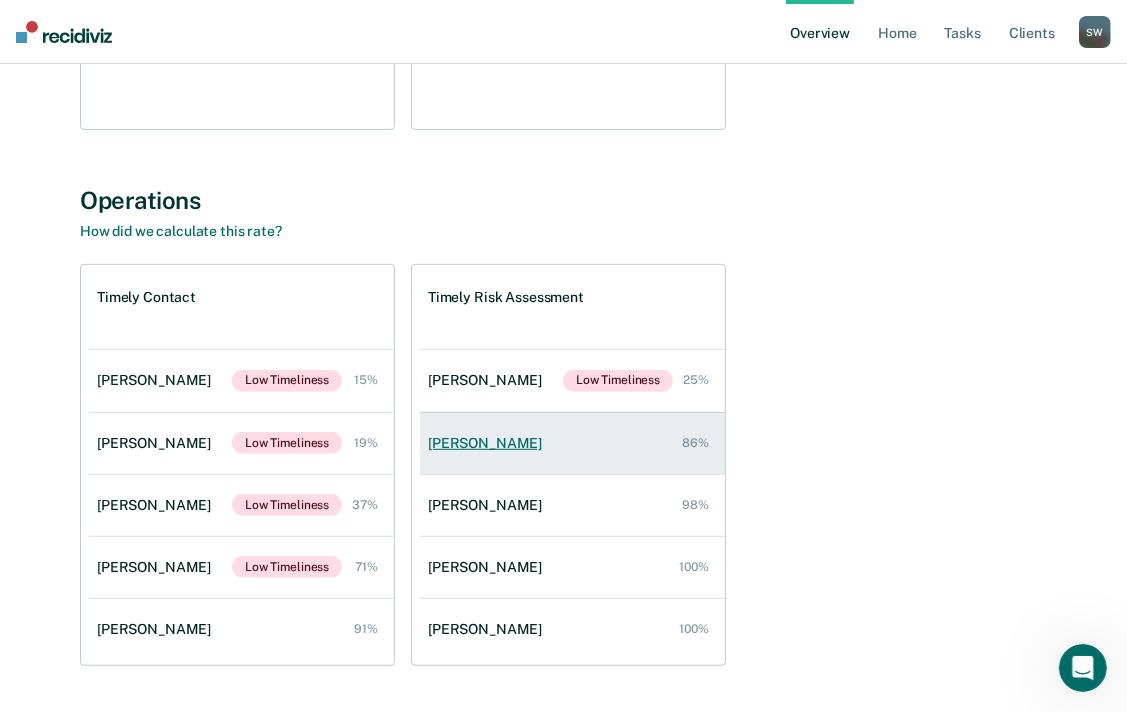 scroll, scrollTop: 657, scrollLeft: 0, axis: vertical 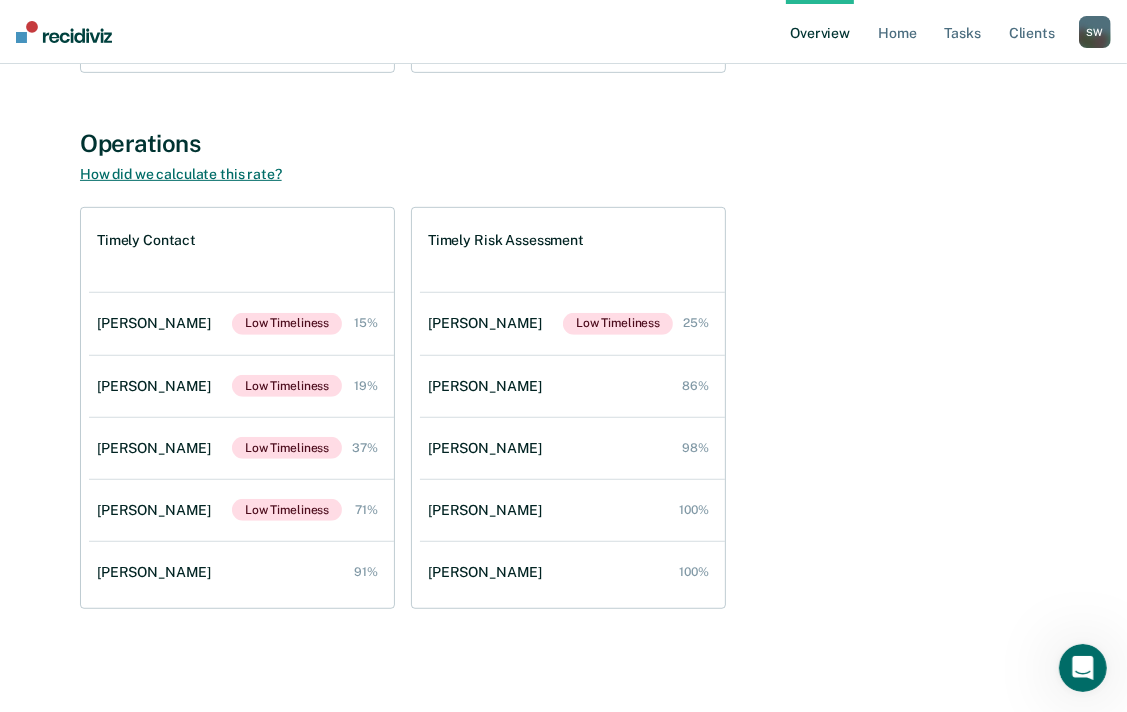 click on "How did we calculate this rate?" at bounding box center [181, 174] 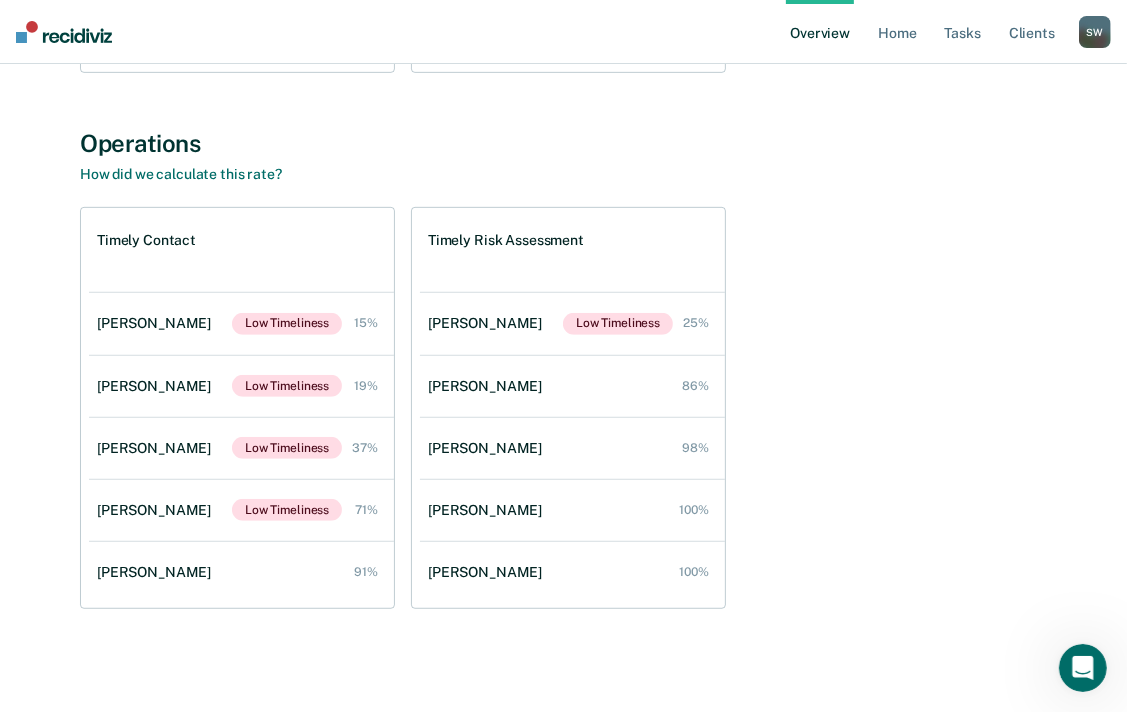 drag, startPoint x: 1094, startPoint y: 669, endPoint x: 1086, endPoint y: 660, distance: 12.0415945 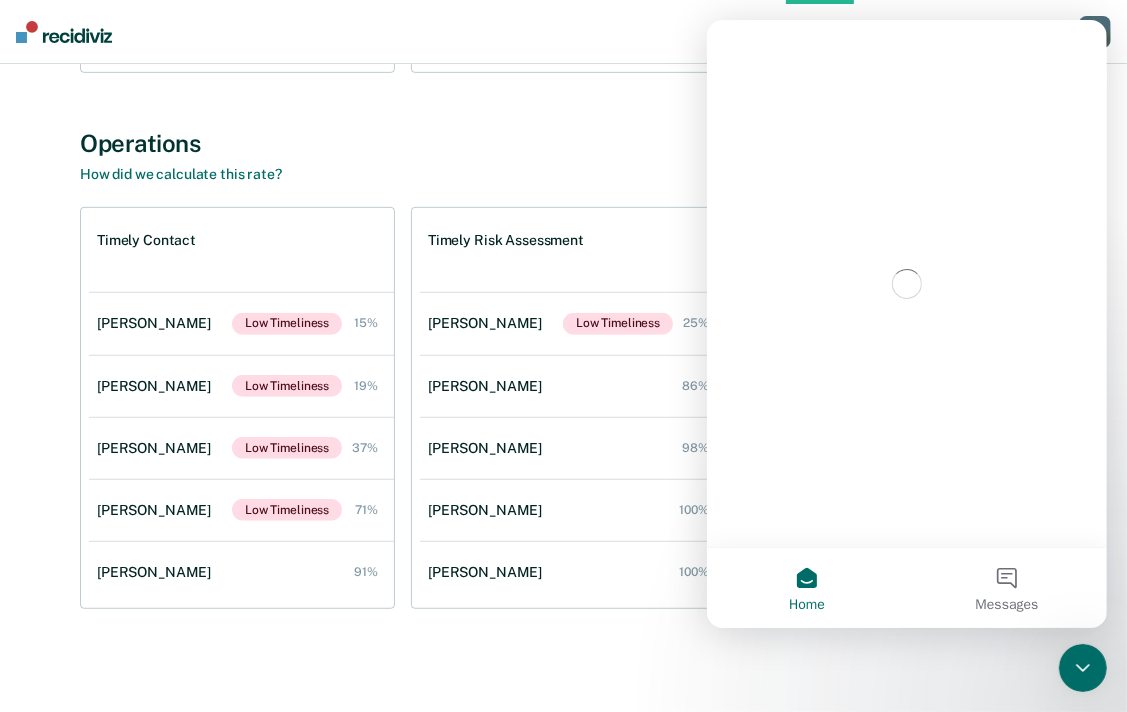 scroll, scrollTop: 0, scrollLeft: 0, axis: both 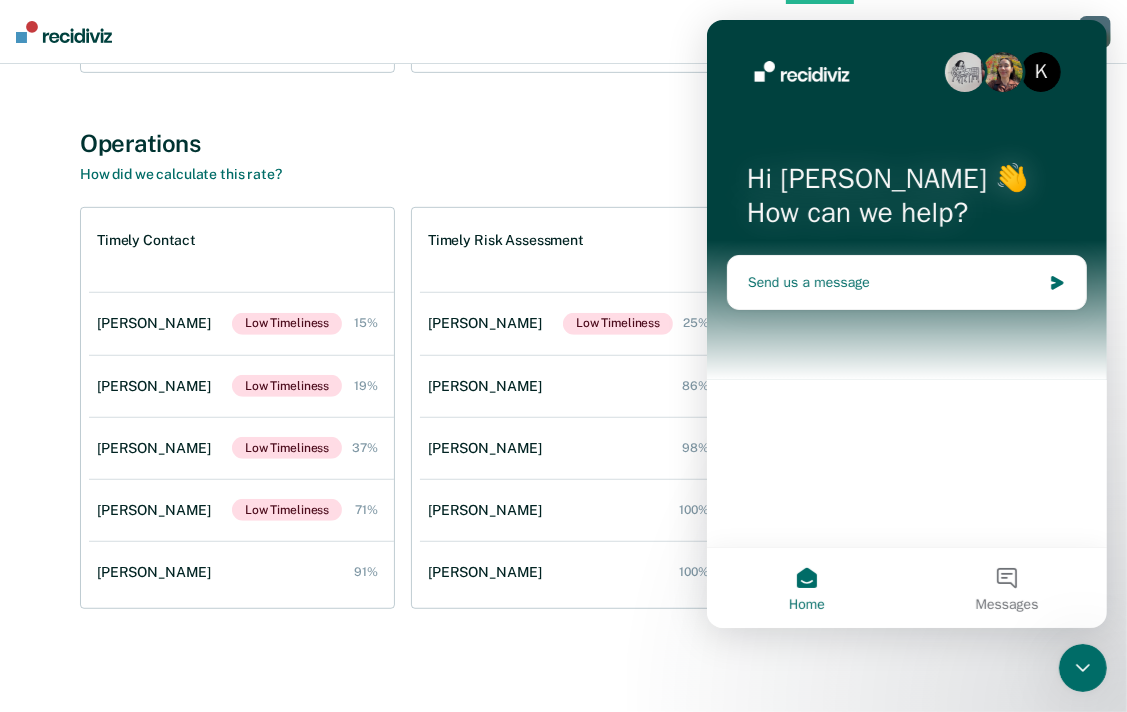 click on "Send us a message" at bounding box center [893, 282] 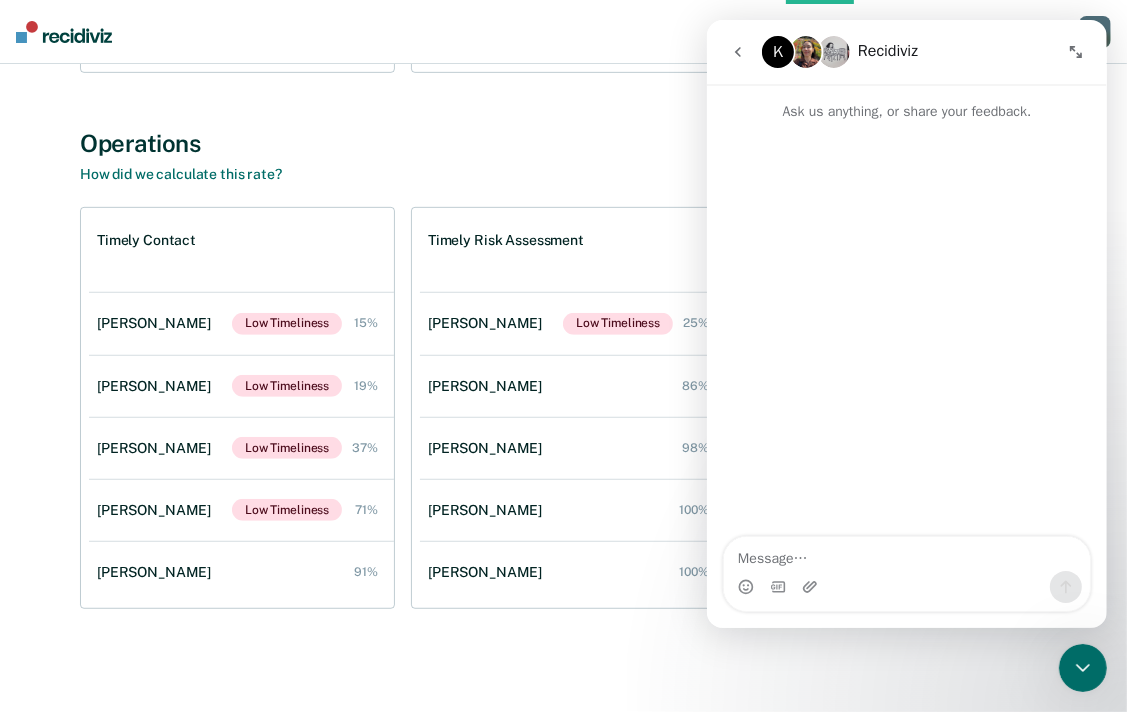click at bounding box center [906, 554] 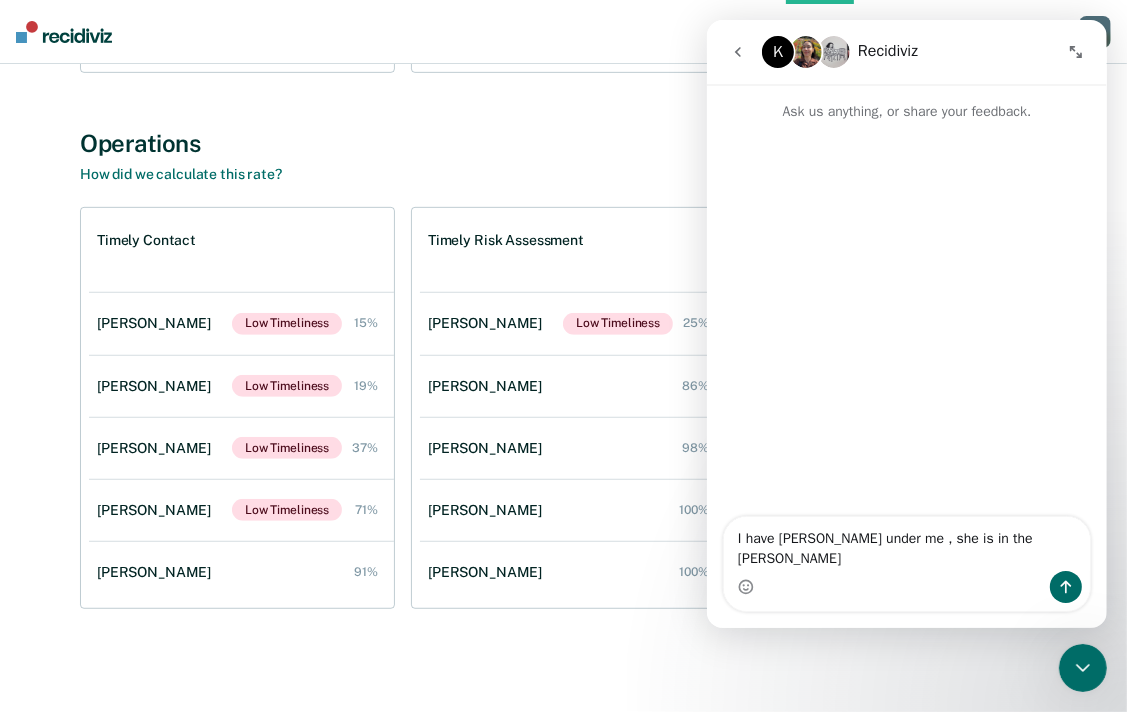 type on "I have [PERSON_NAME] under me, she is in the [PERSON_NAME]" 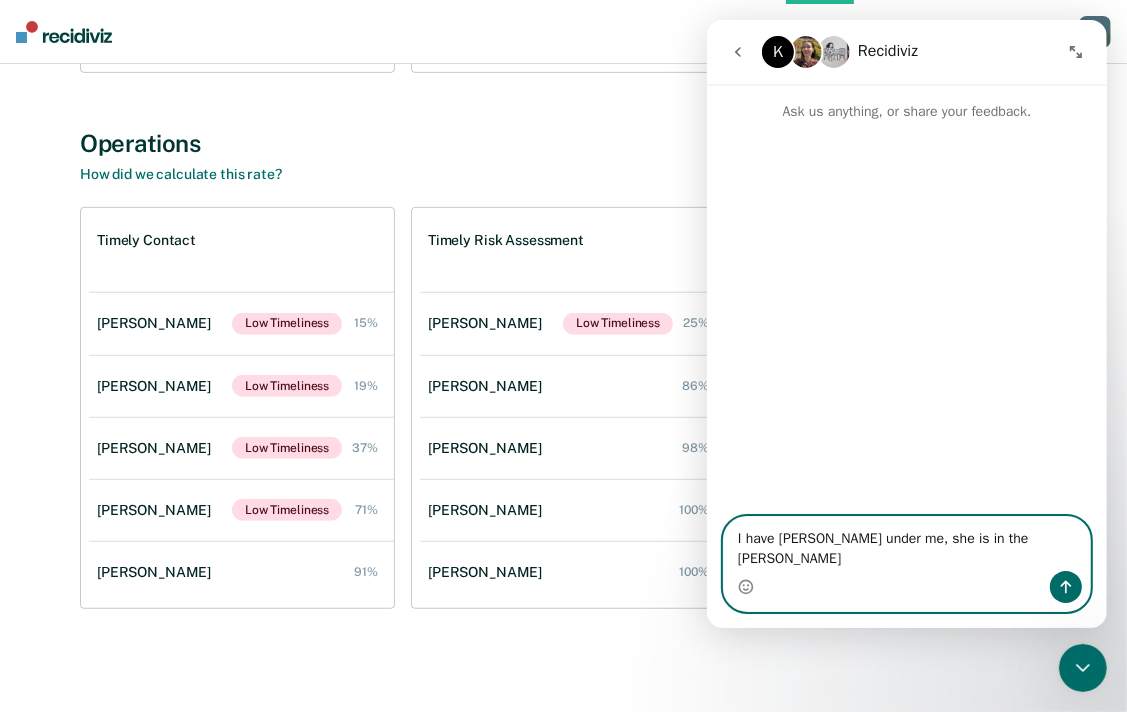 type 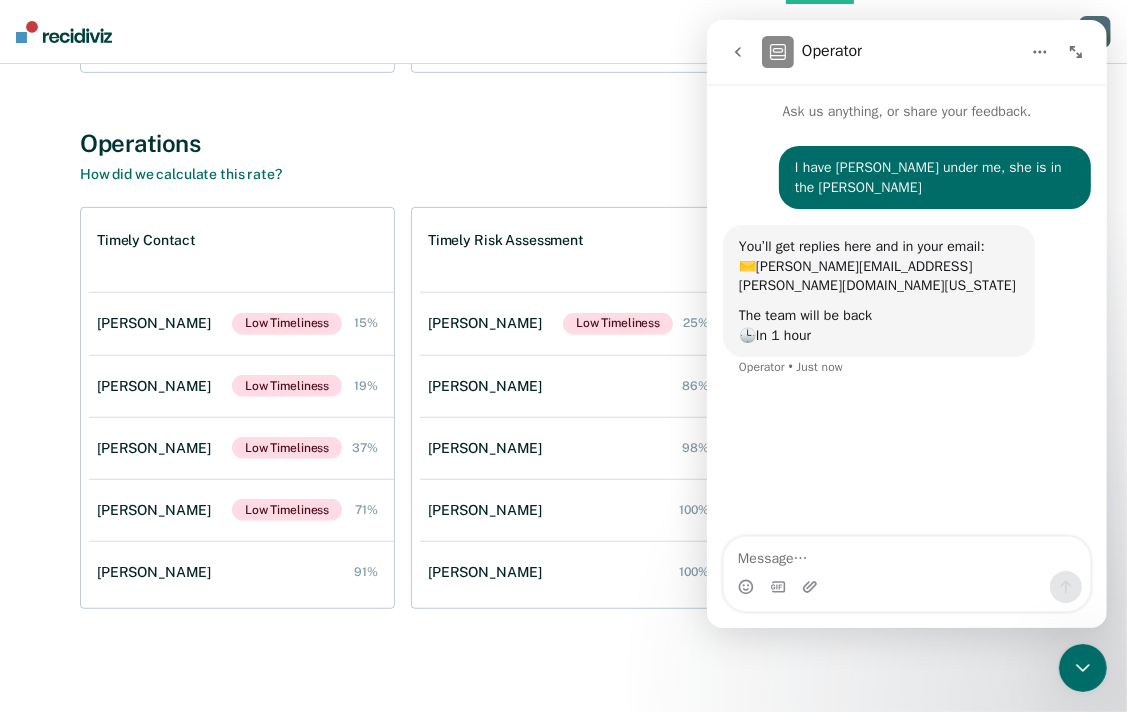 drag, startPoint x: 983, startPoint y: 61, endPoint x: 983, endPoint y: 84, distance: 23 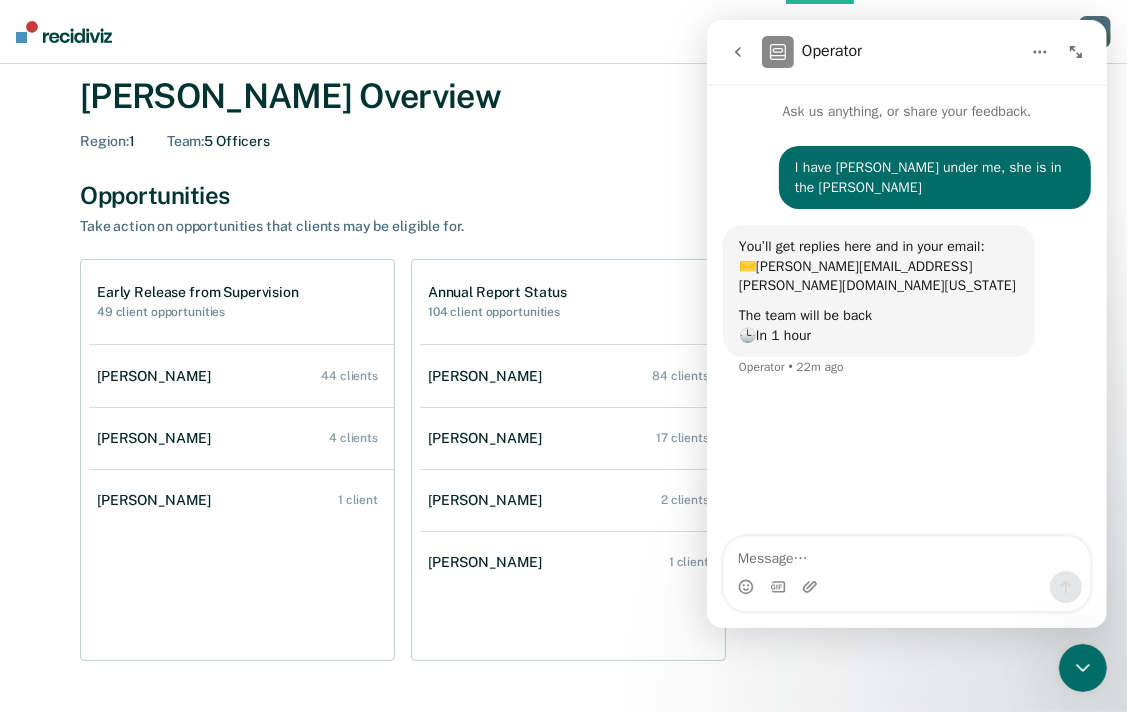 scroll, scrollTop: 0, scrollLeft: 0, axis: both 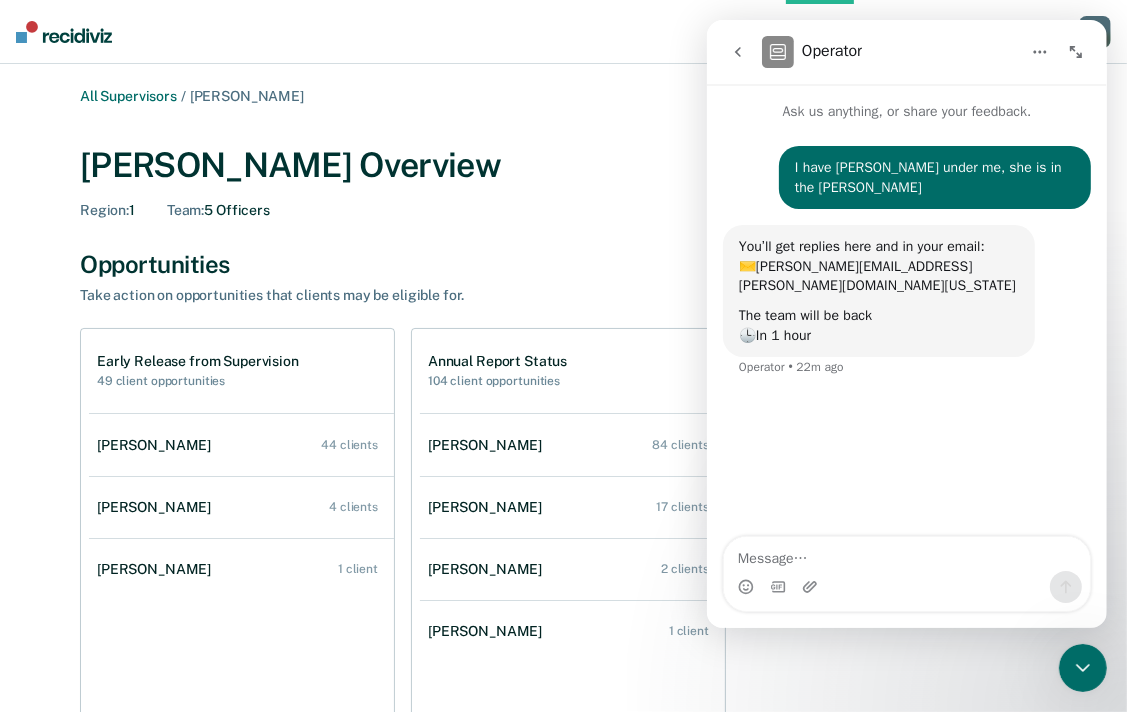 click on "[PERSON_NAME] Overview Region :  1 Team :  5 Officers" at bounding box center (563, 182) 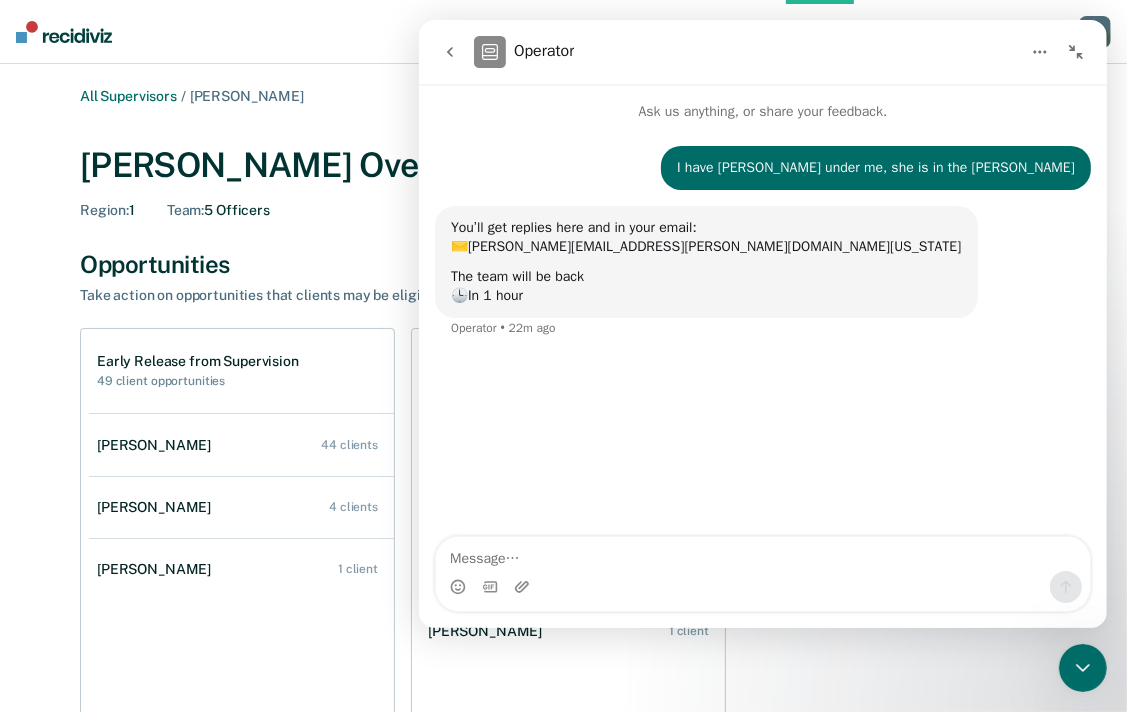 drag, startPoint x: 792, startPoint y: 49, endPoint x: 1080, endPoint y: 53, distance: 288.02777 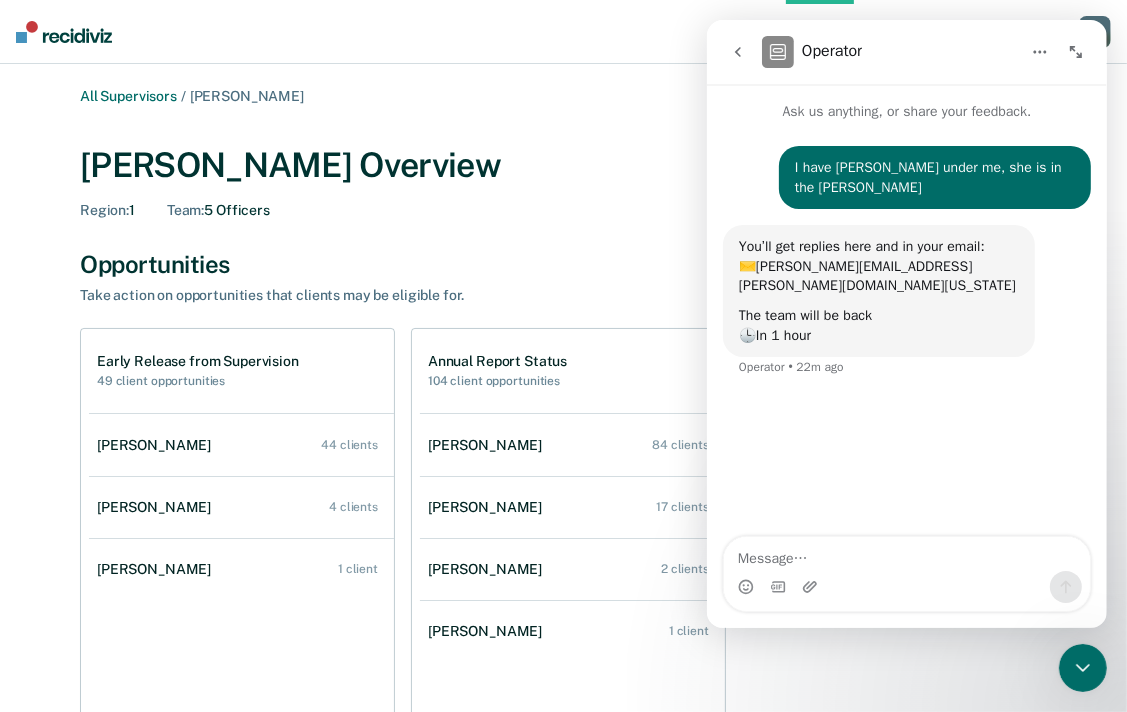 click 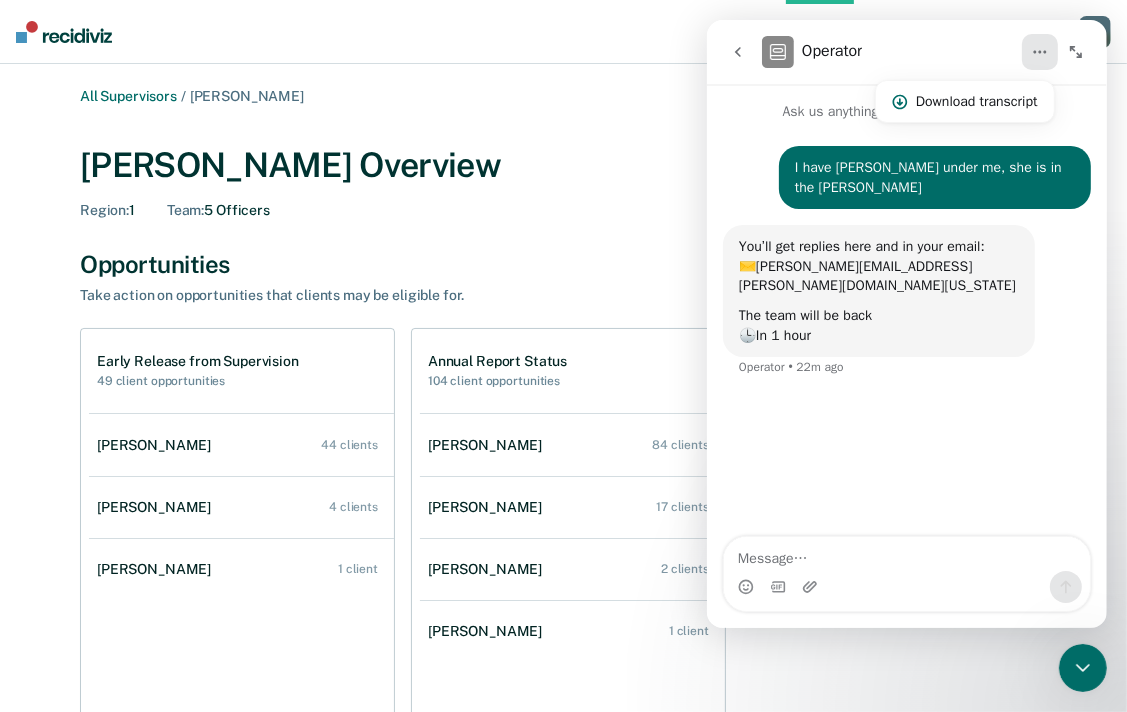 click 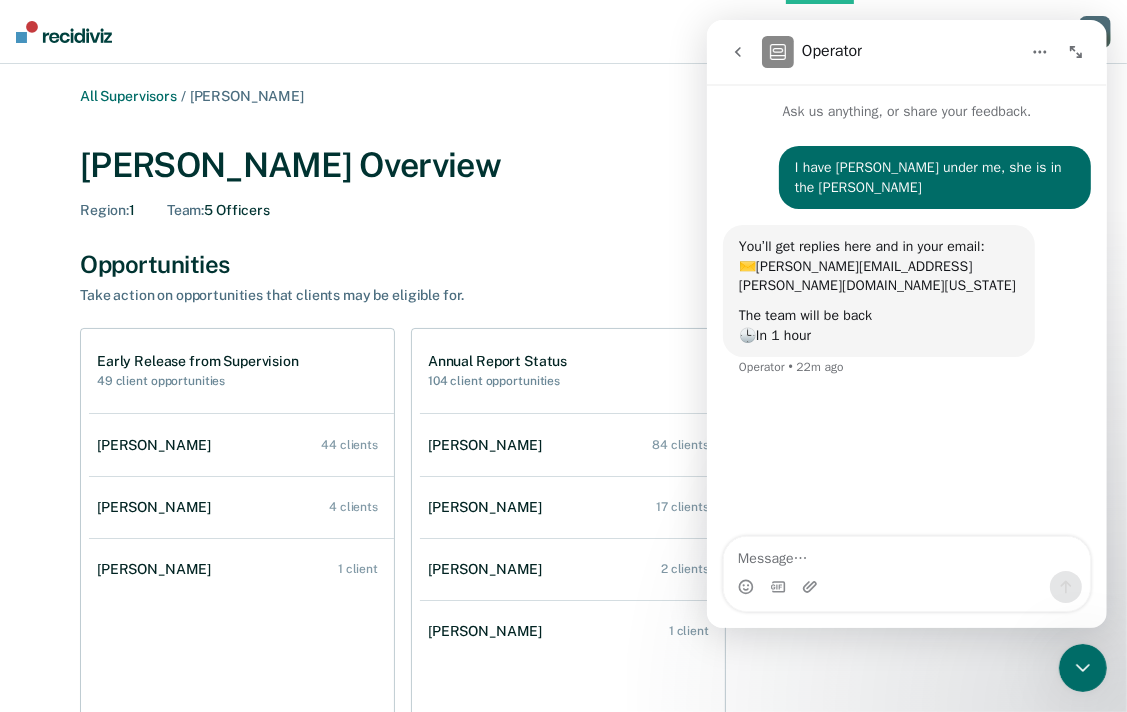 click on "[PERSON_NAME] Overview Region :  1 Team :  5 Officers" at bounding box center (563, 182) 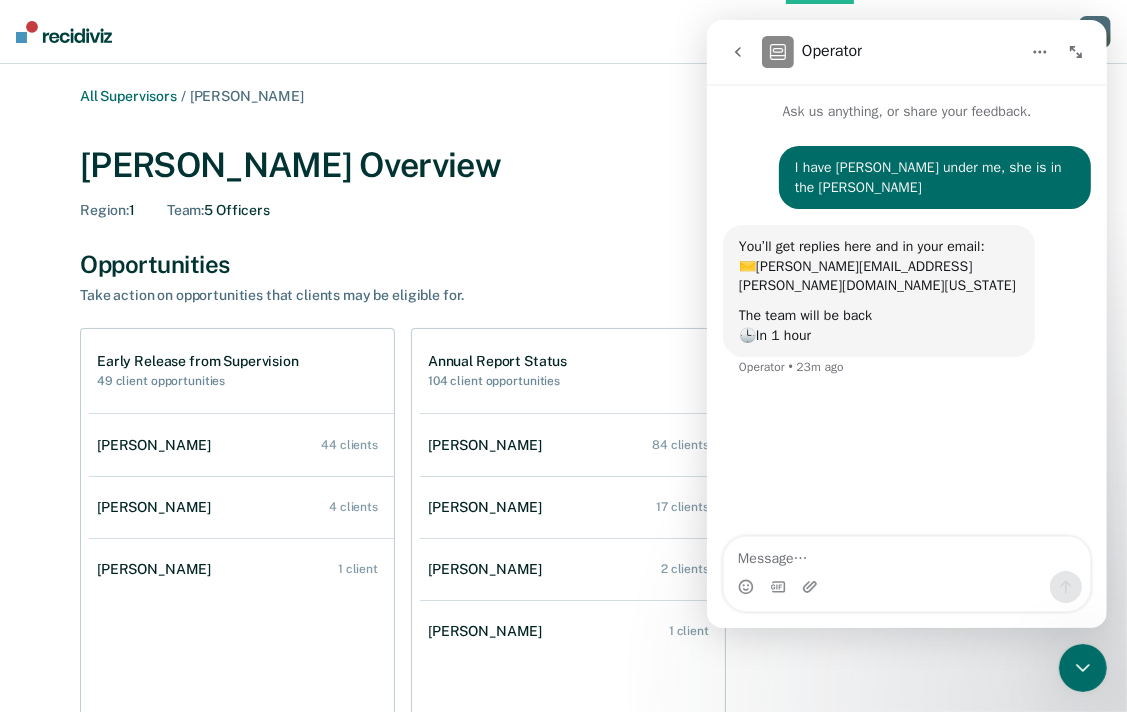click 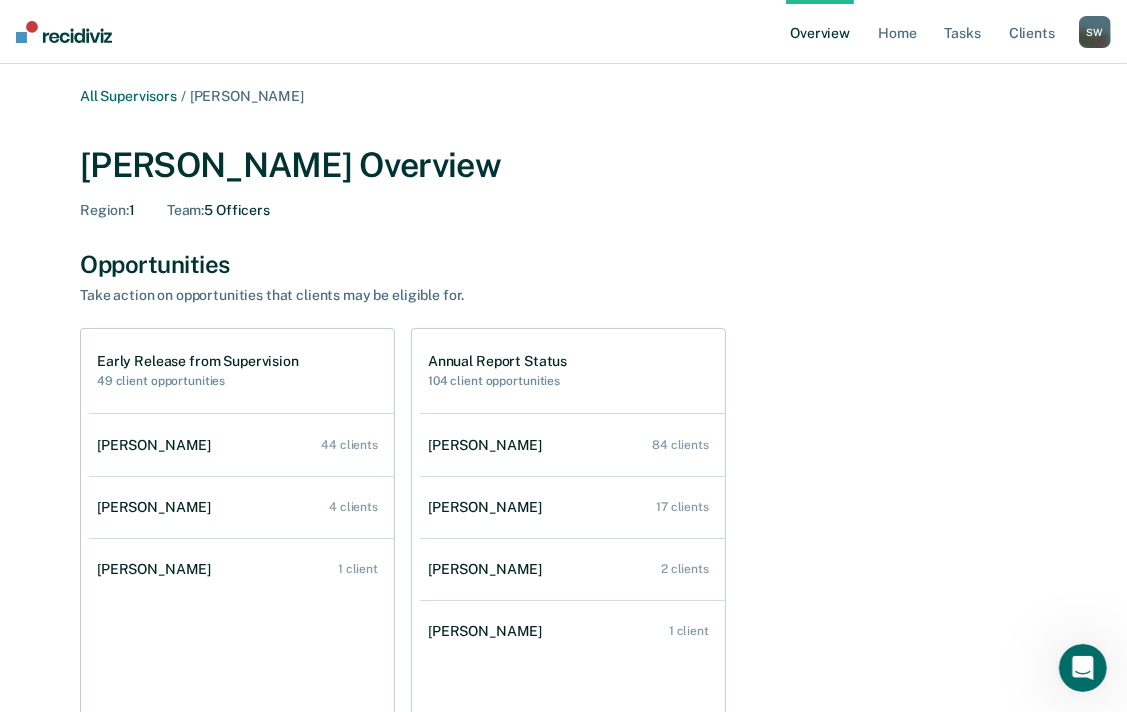 scroll, scrollTop: 0, scrollLeft: 0, axis: both 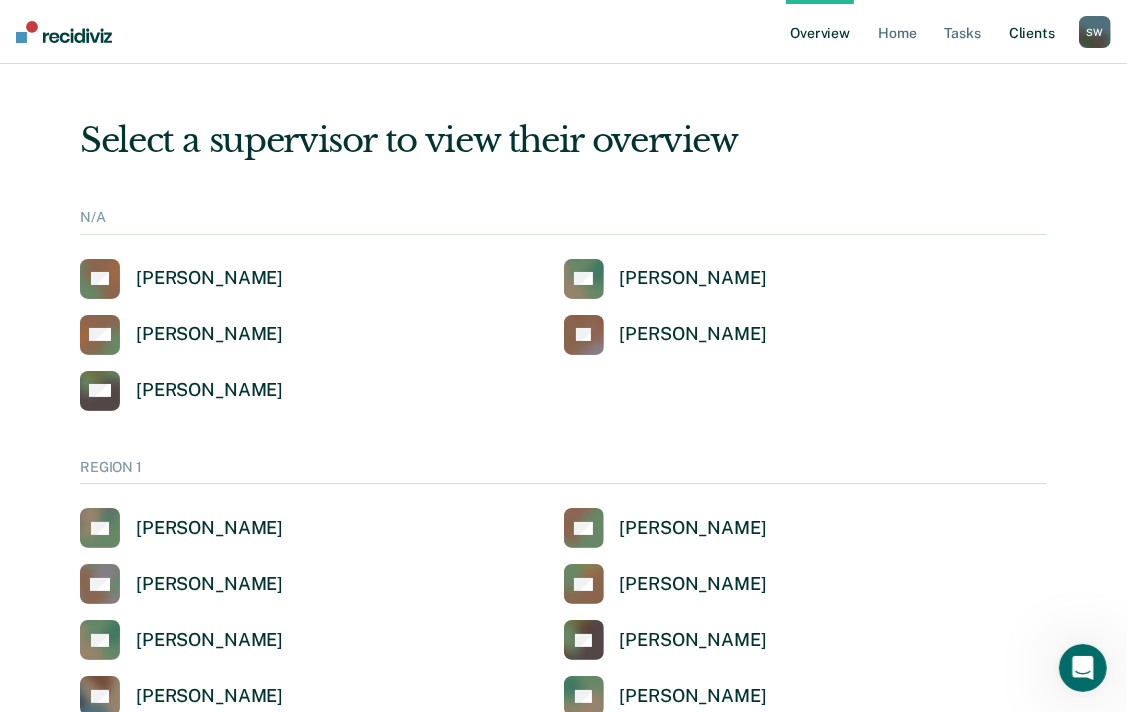 click on "Client s" at bounding box center [1032, 32] 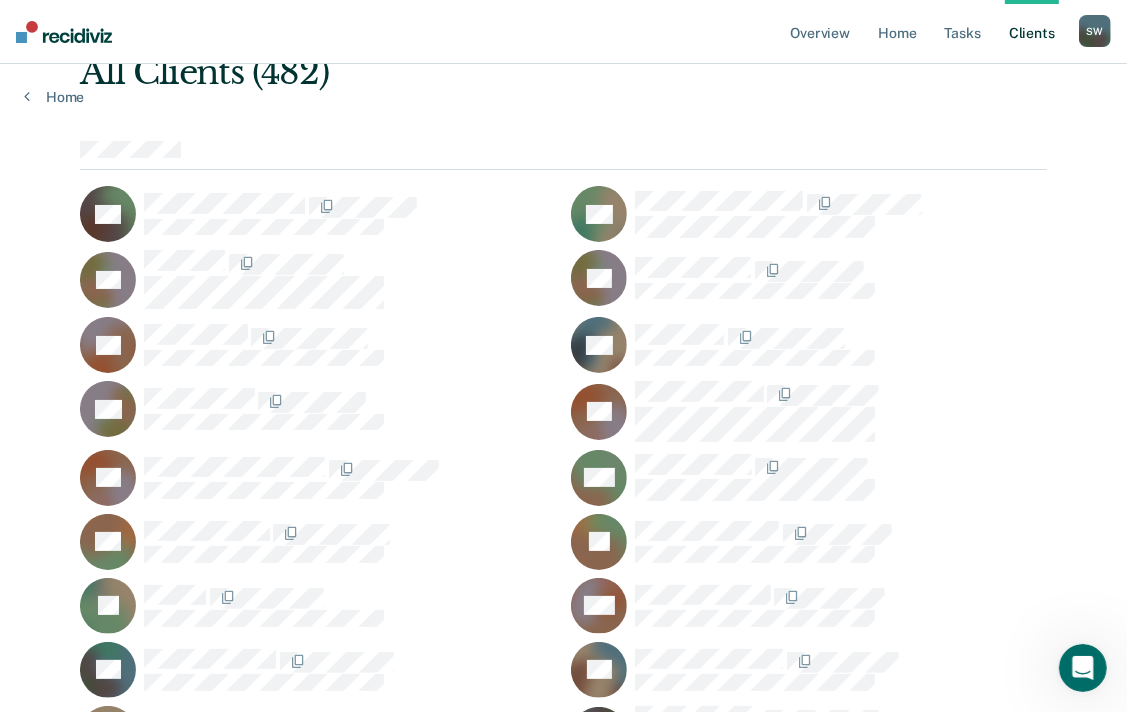 scroll, scrollTop: 0, scrollLeft: 0, axis: both 